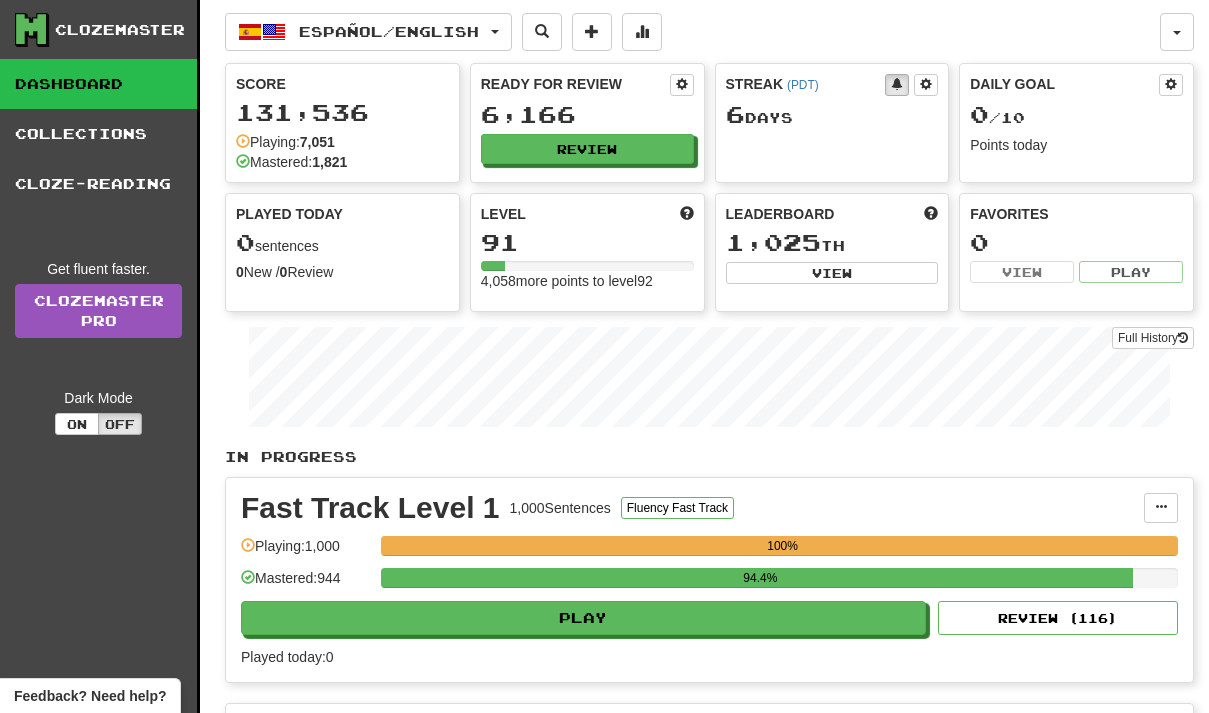 scroll, scrollTop: 0, scrollLeft: 0, axis: both 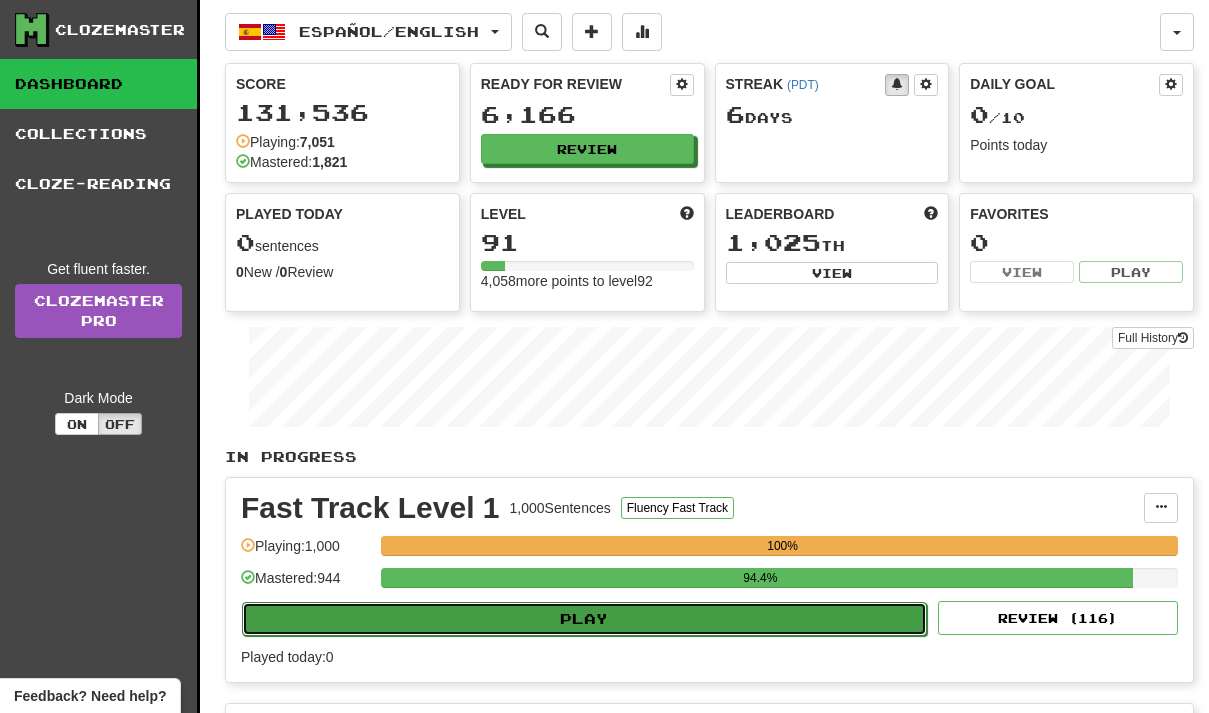 click on "Play" at bounding box center [584, 619] 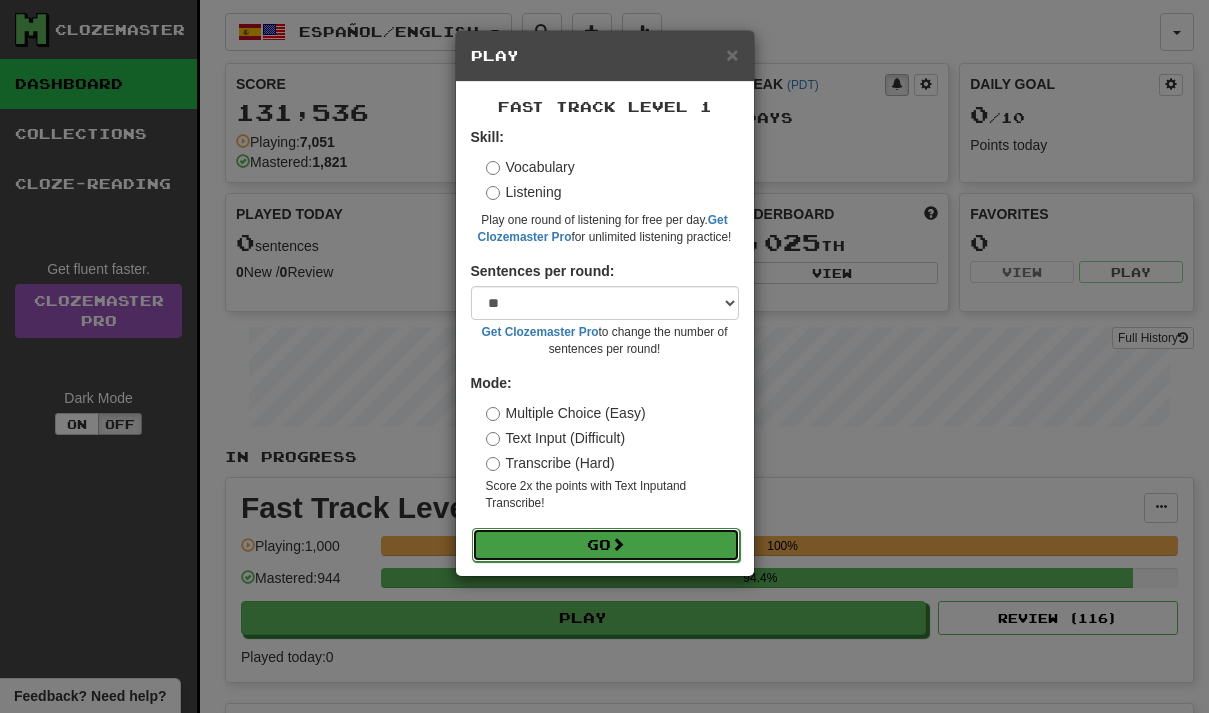 click on "Go" at bounding box center (606, 545) 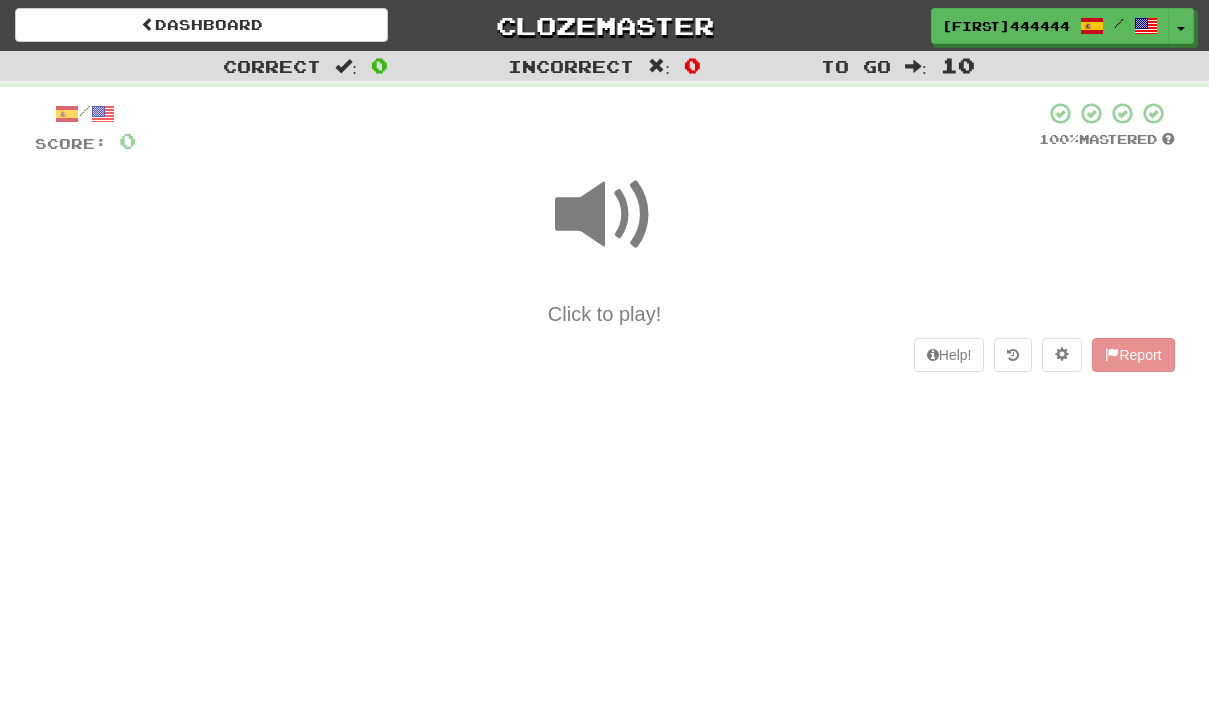 scroll, scrollTop: 0, scrollLeft: 0, axis: both 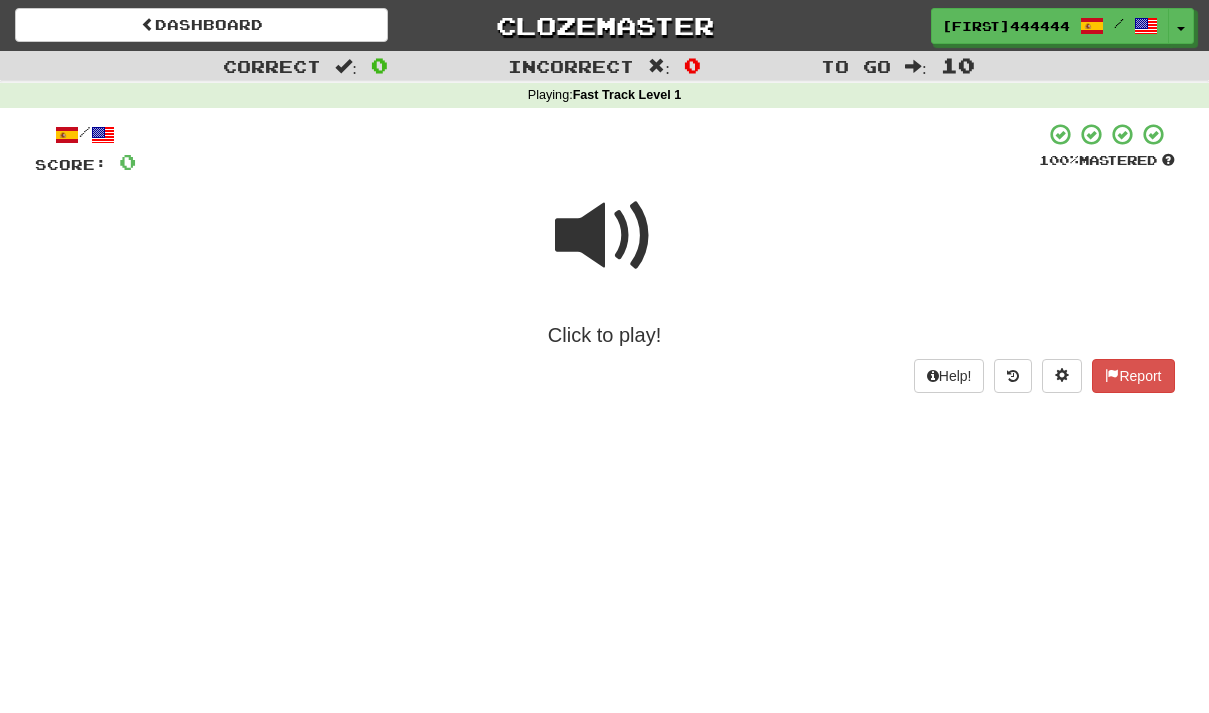 click at bounding box center [605, 236] 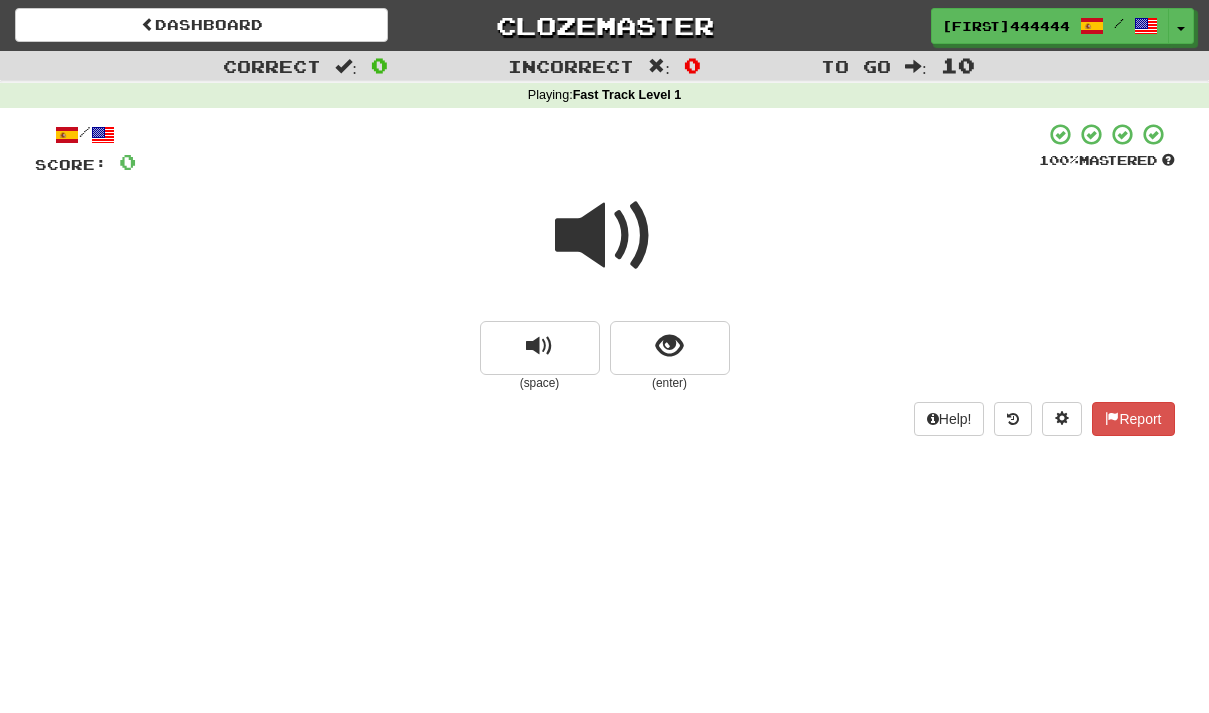 click at bounding box center (605, 236) 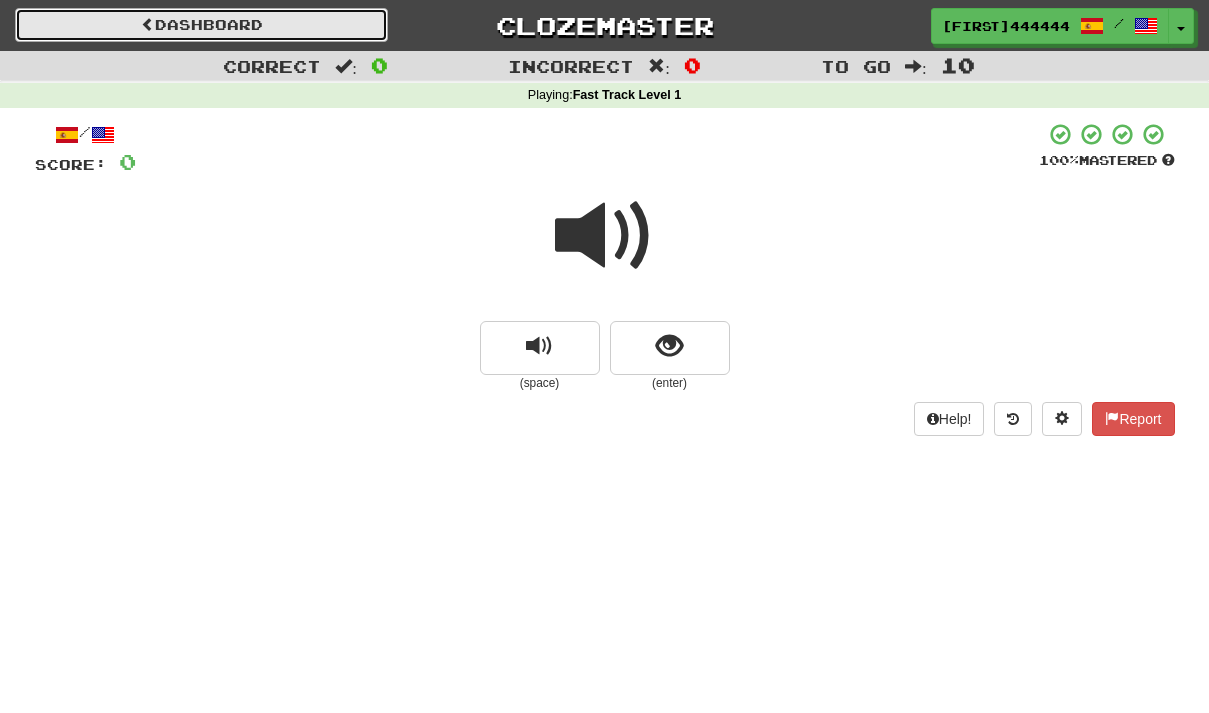 click on "Dashboard" at bounding box center (201, 25) 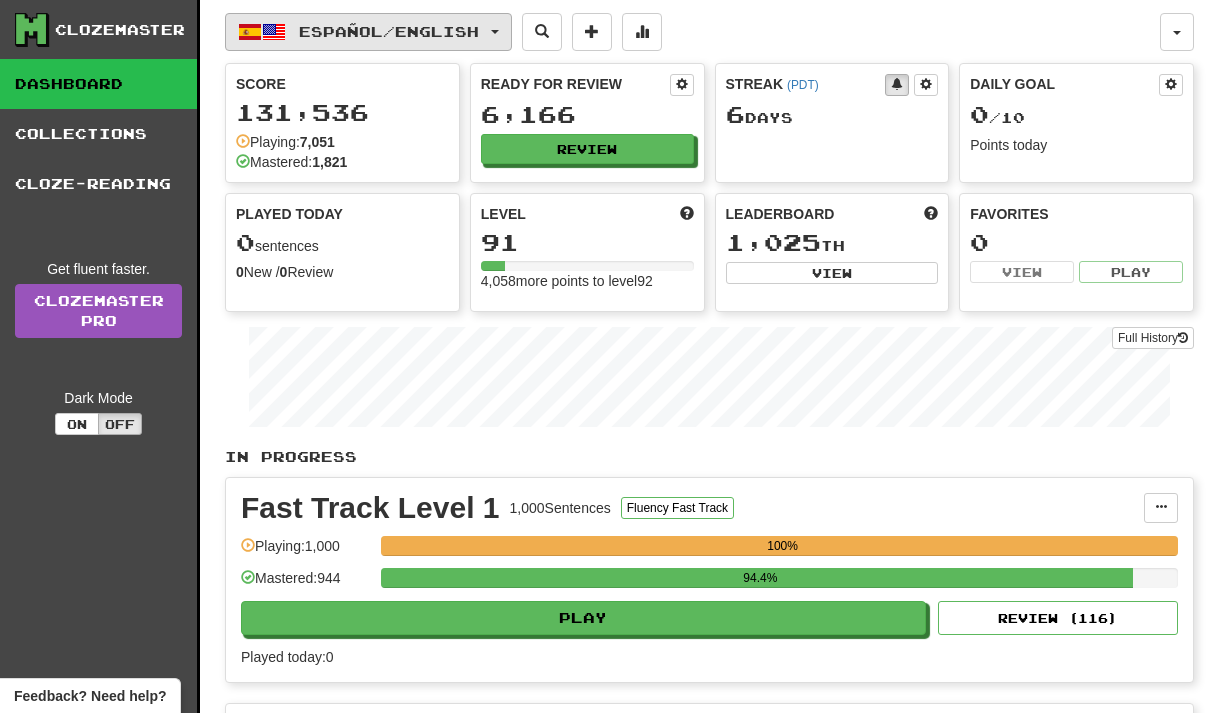 scroll, scrollTop: 0, scrollLeft: 0, axis: both 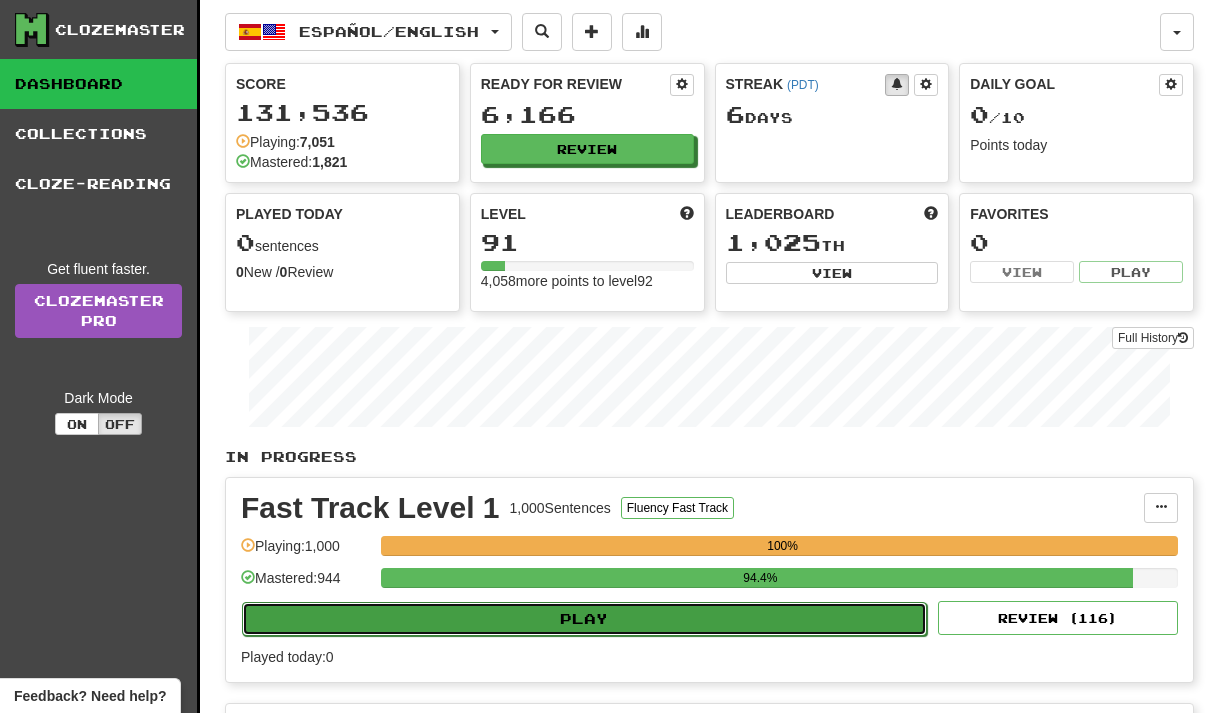click on "Play" at bounding box center [584, 619] 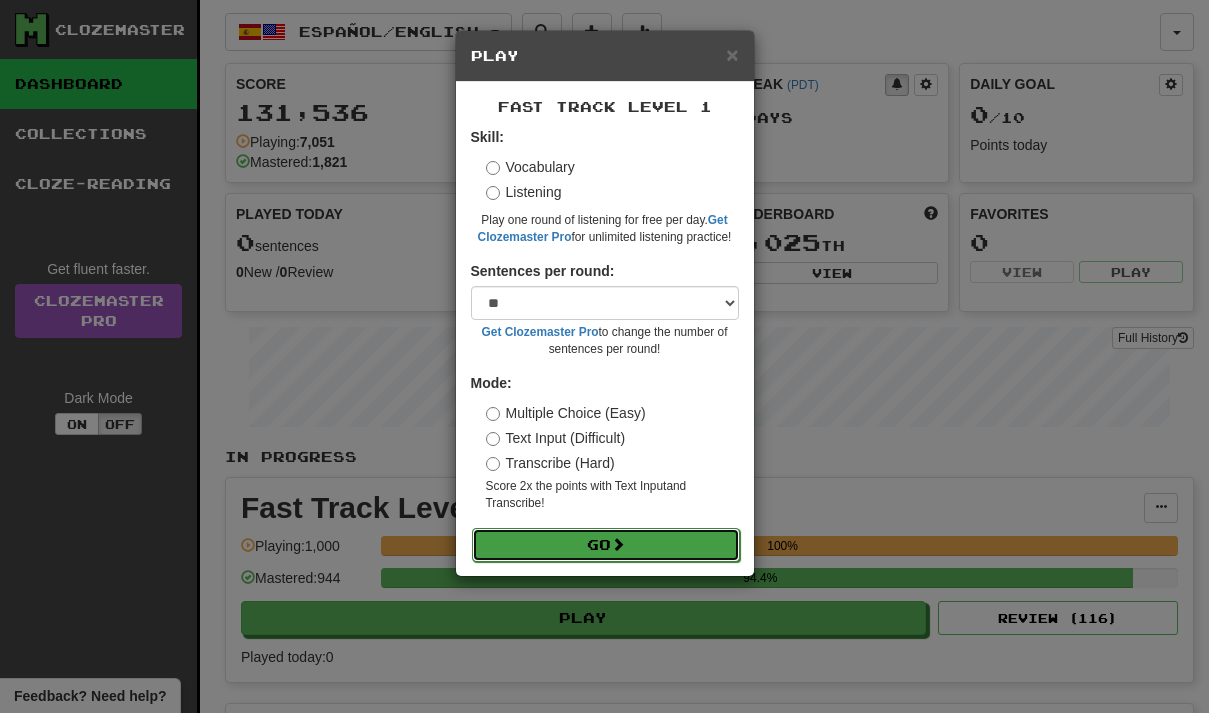 click on "Go" at bounding box center [606, 545] 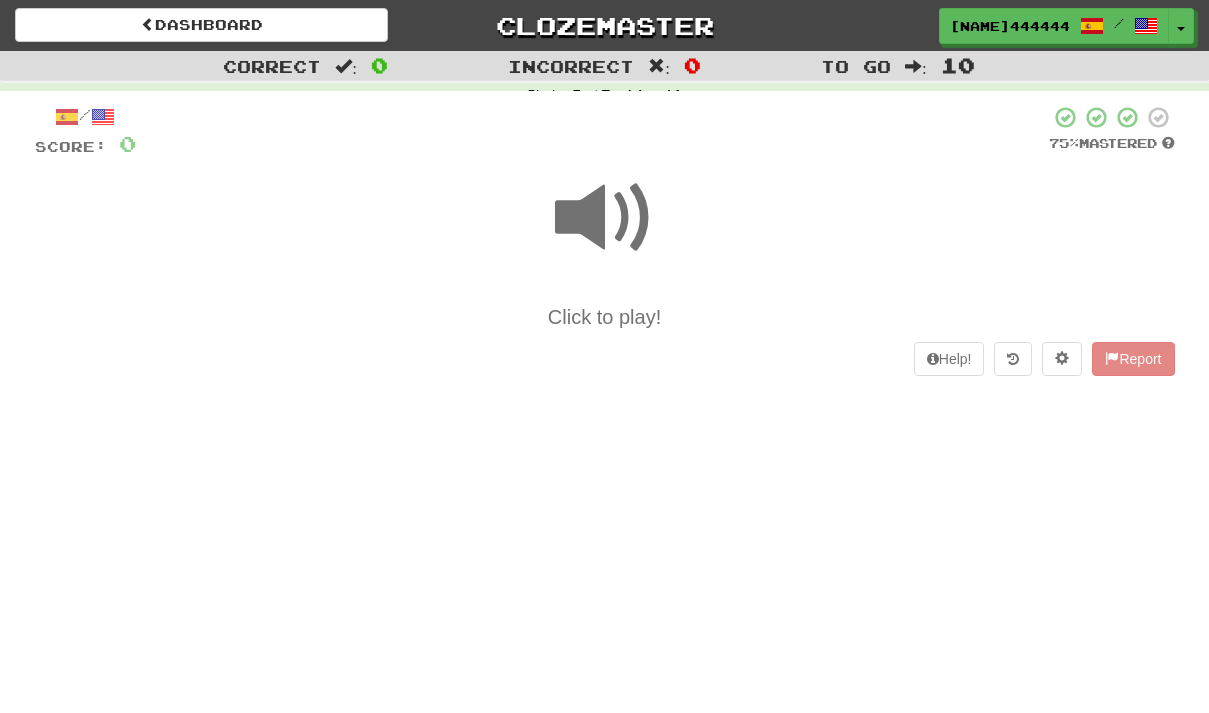 scroll, scrollTop: 0, scrollLeft: 0, axis: both 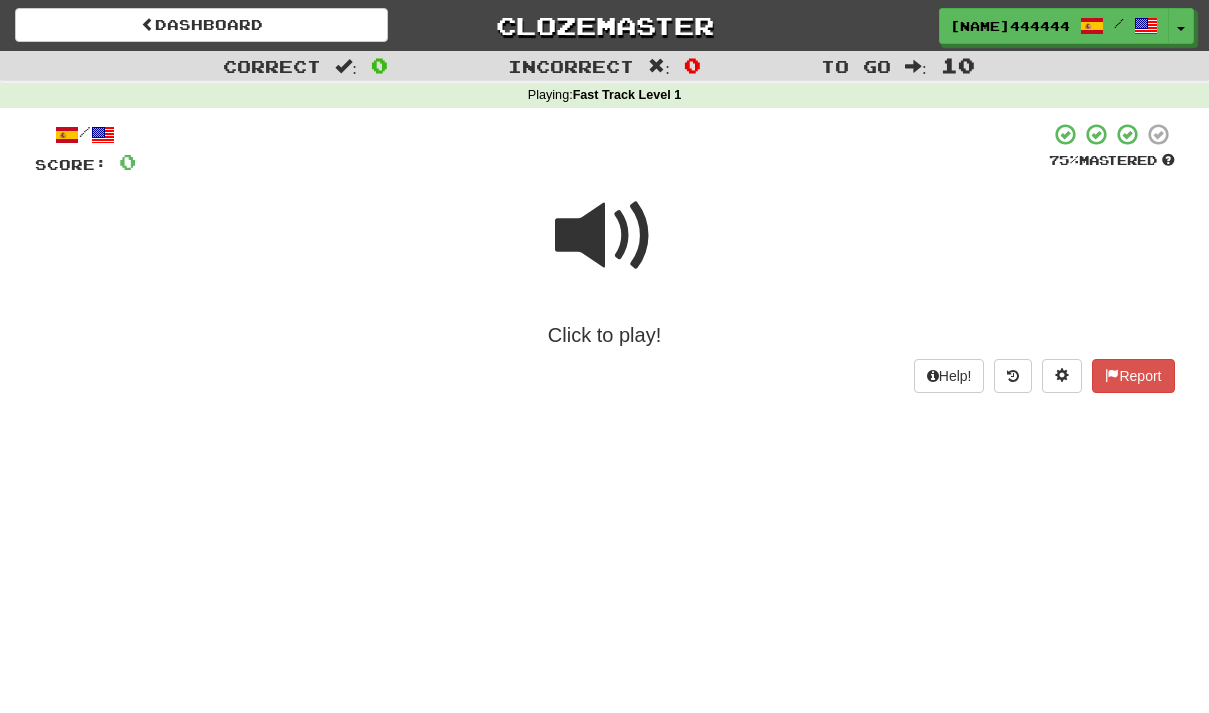click at bounding box center (605, 236) 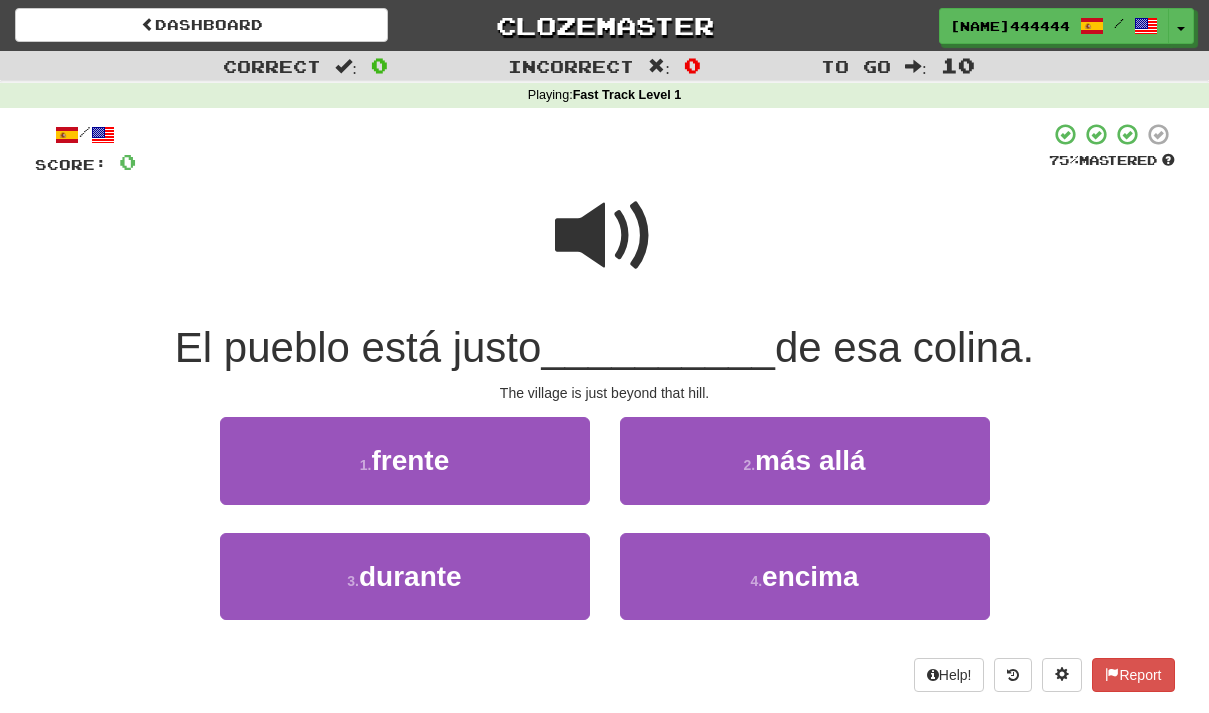 click at bounding box center (605, 236) 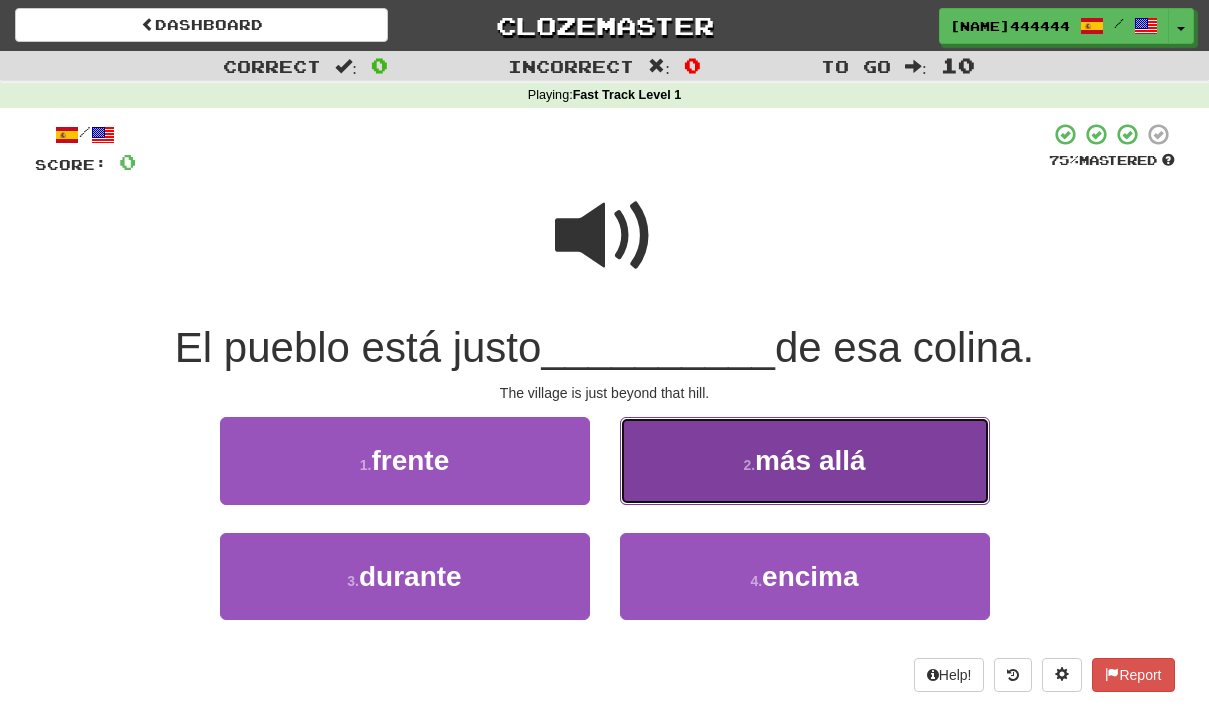 click on "2 .  más allá" at bounding box center (805, 460) 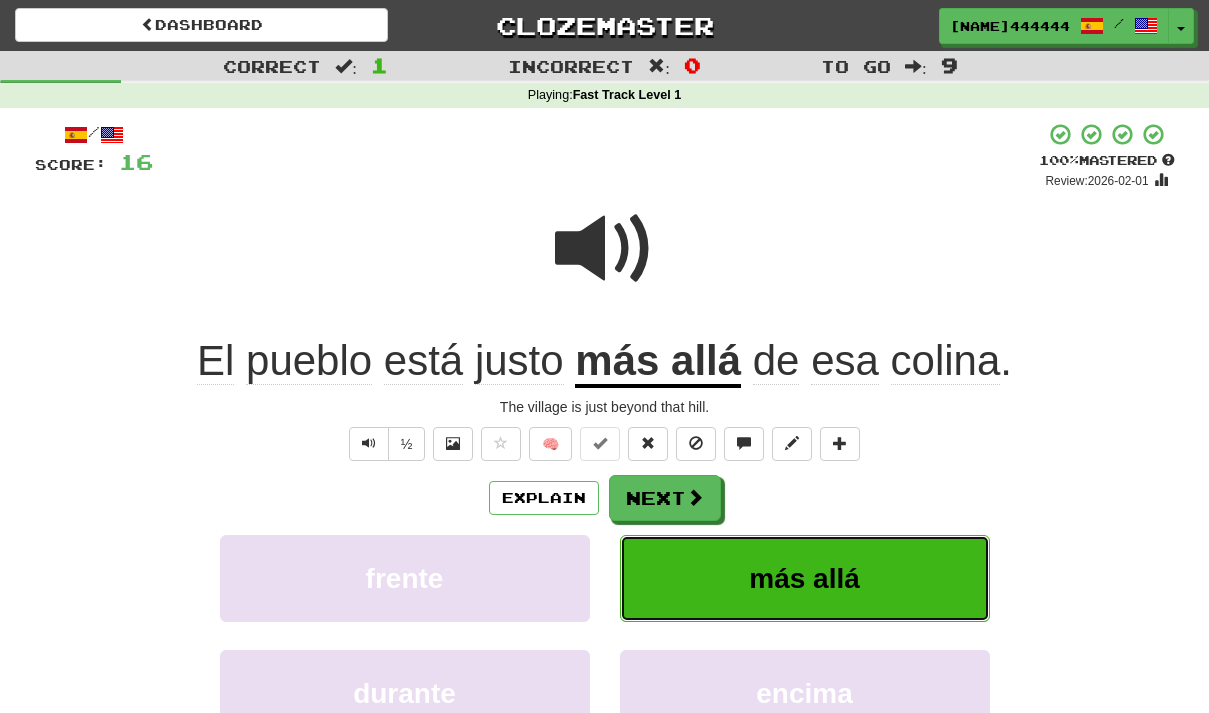 click on "más allá" at bounding box center (805, 578) 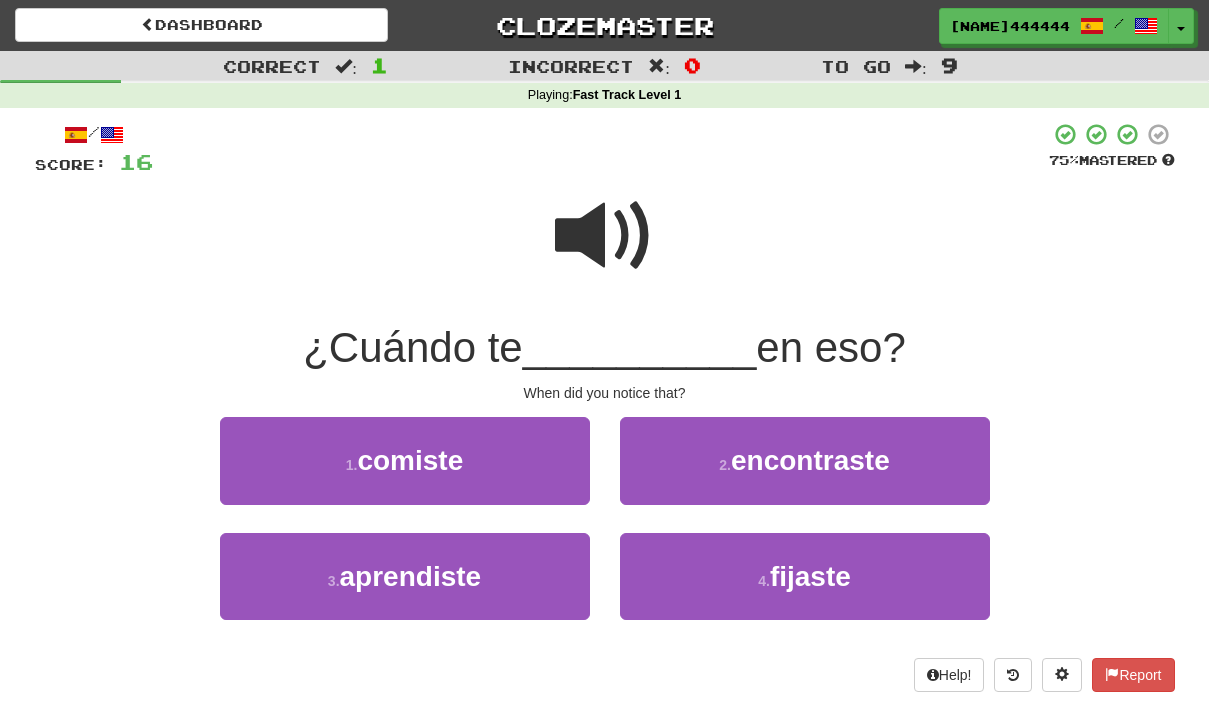 click at bounding box center [605, 236] 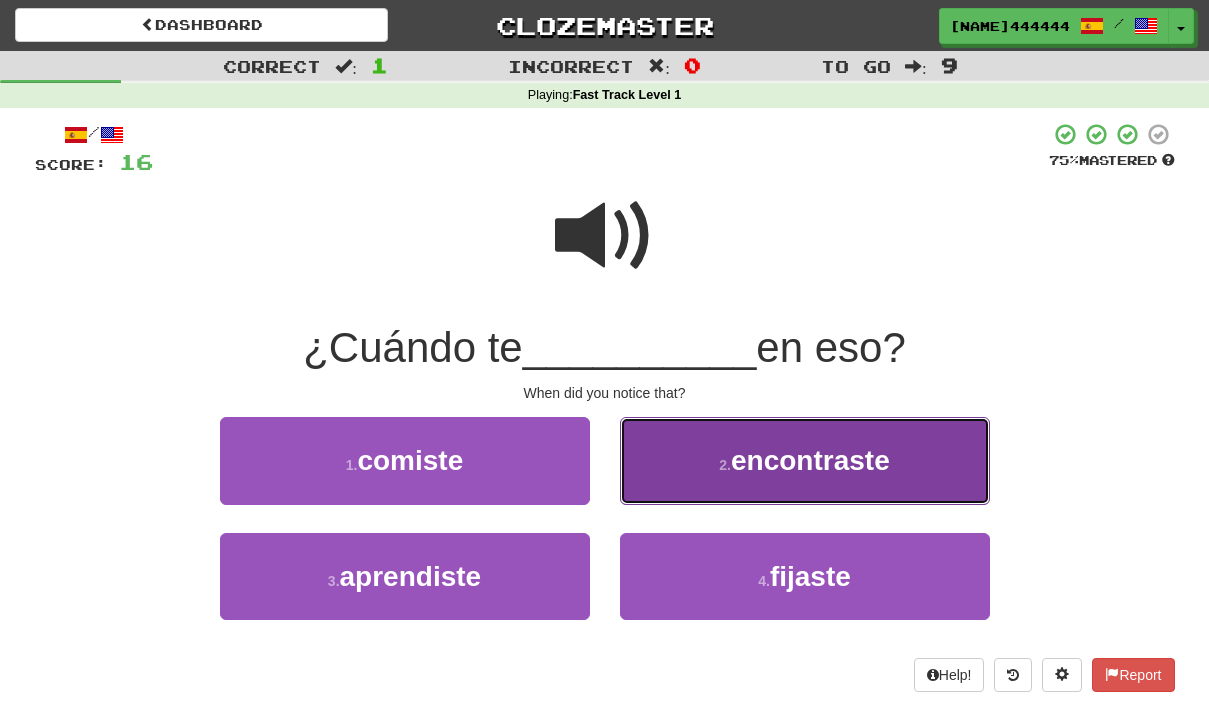 click on "encontraste" at bounding box center [810, 460] 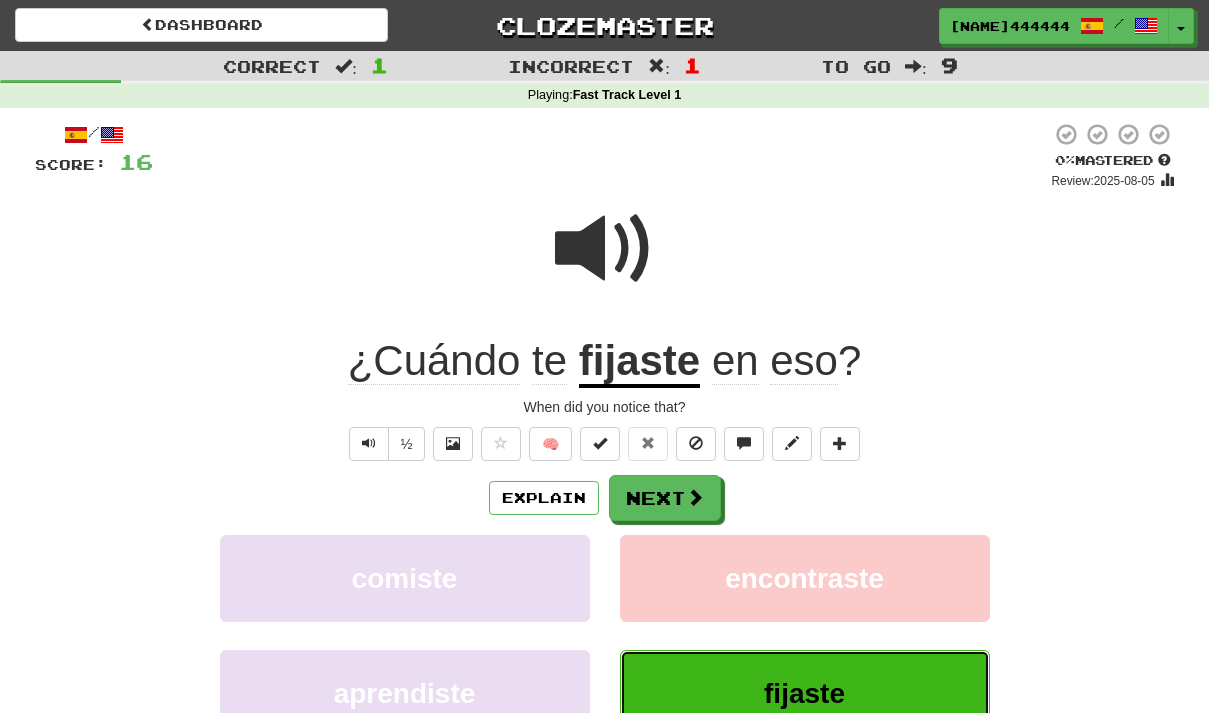 click on "fijaste" at bounding box center (804, 693) 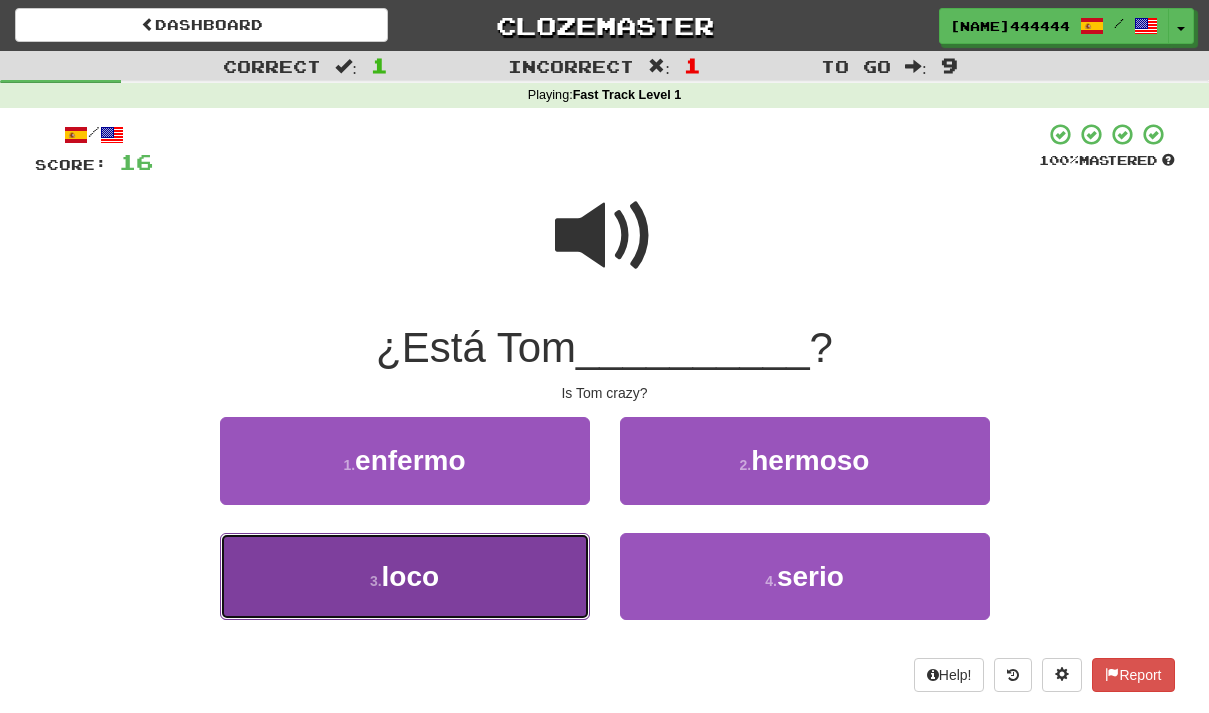 click on "3 .  loco" at bounding box center (405, 576) 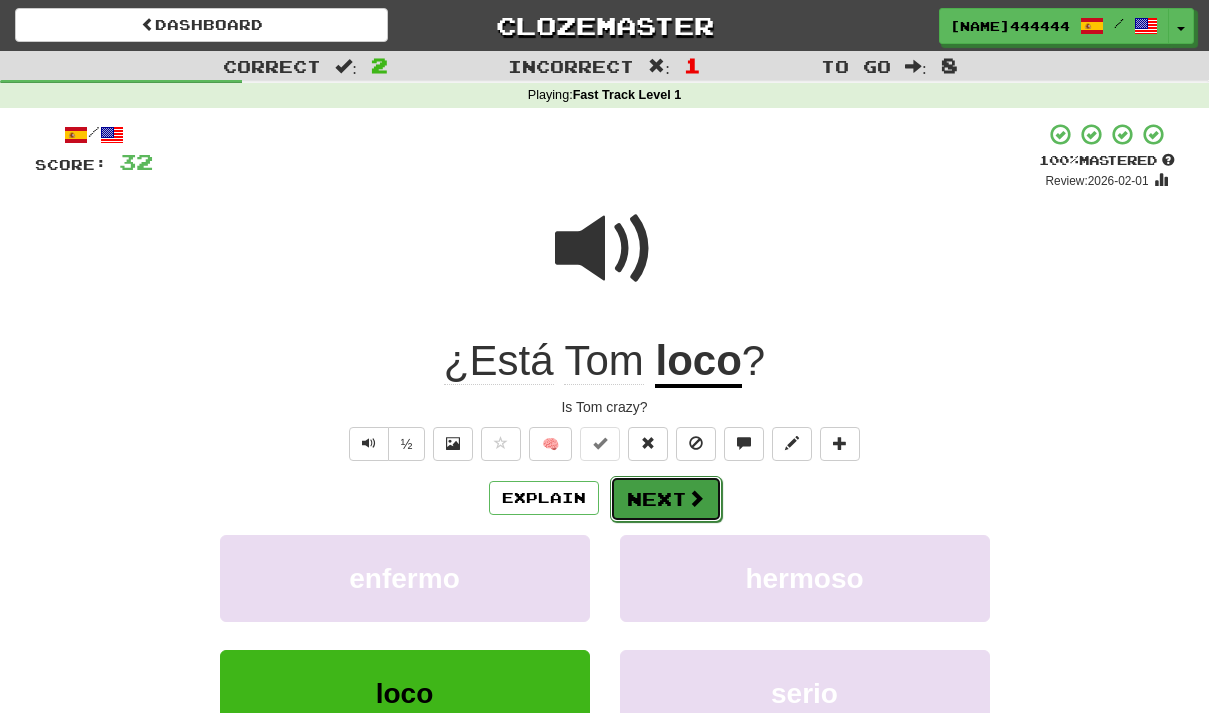 click at bounding box center (696, 498) 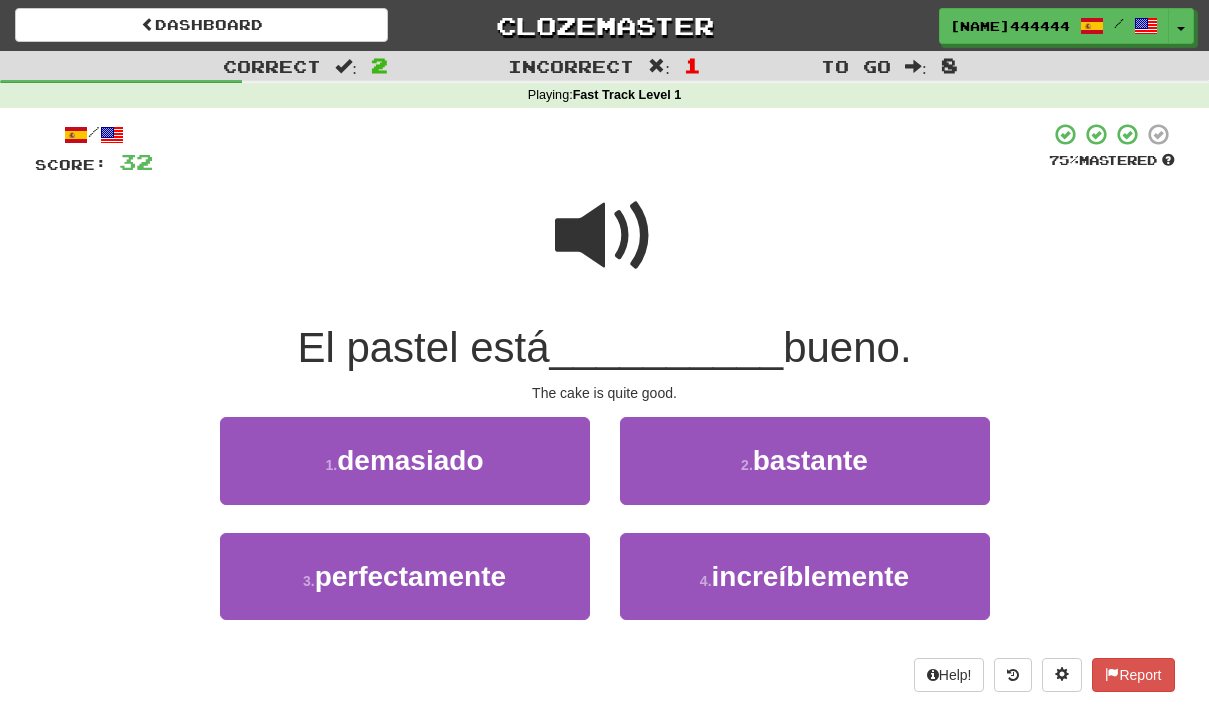 click at bounding box center (605, 236) 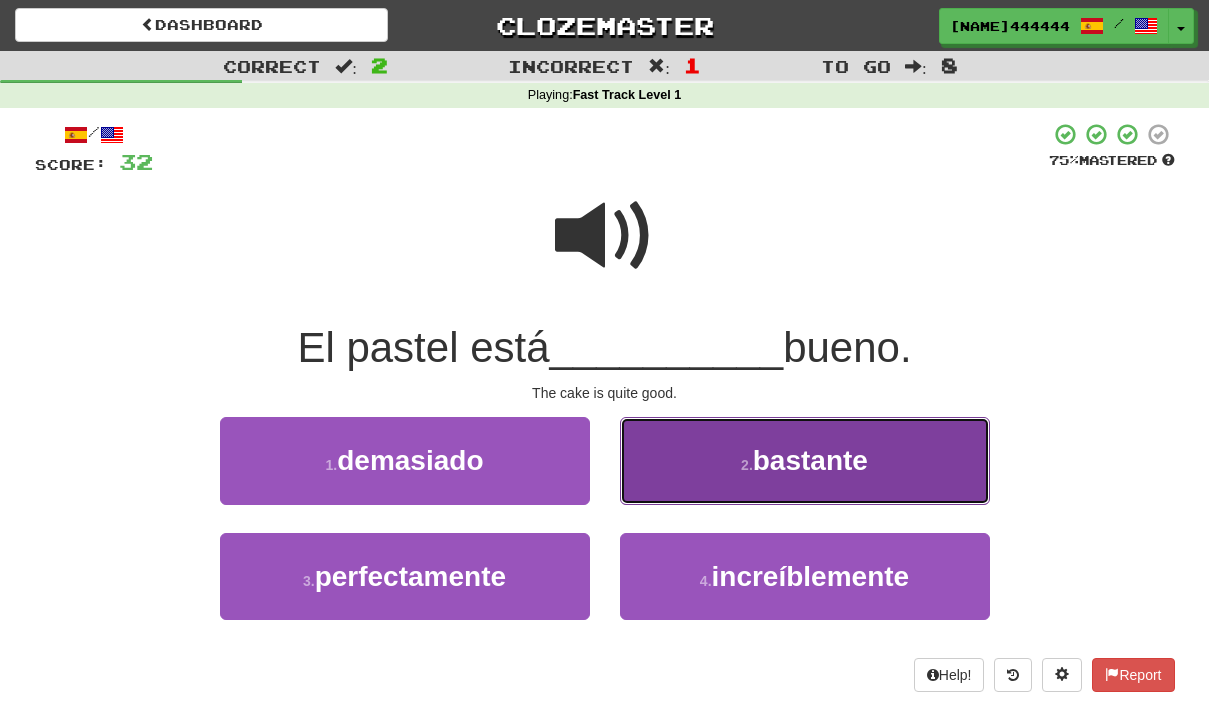 click on "2 .  bastante" at bounding box center [805, 460] 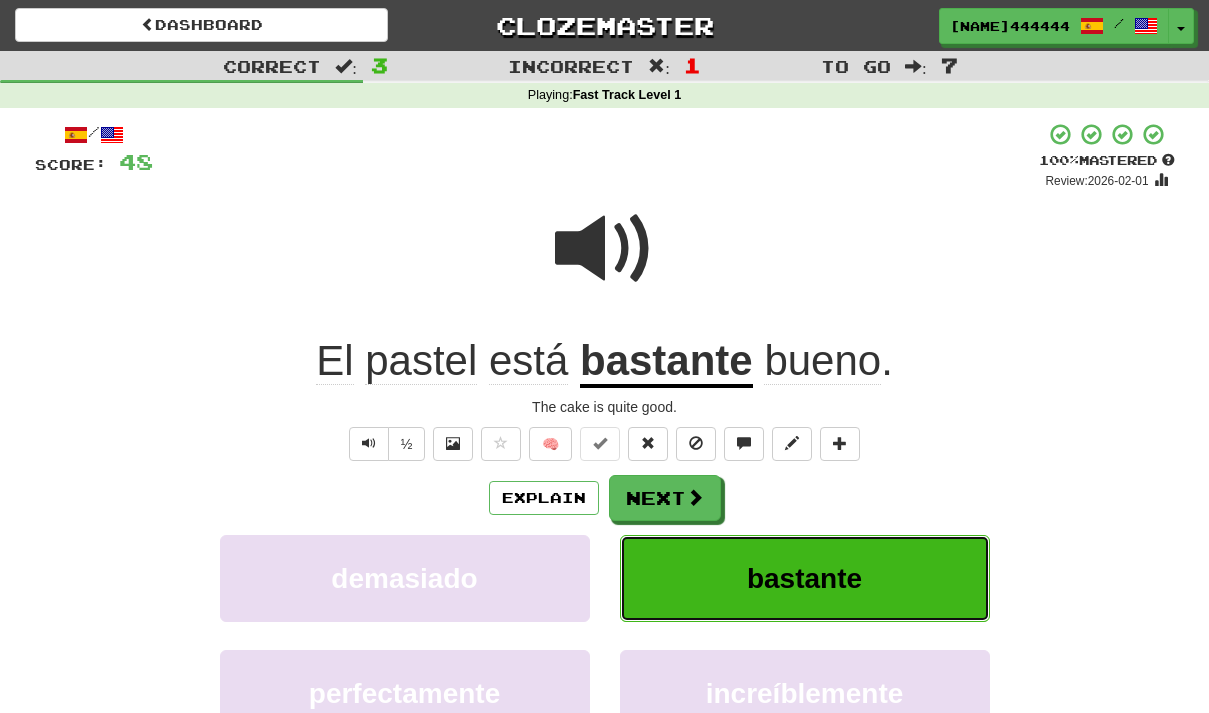 type 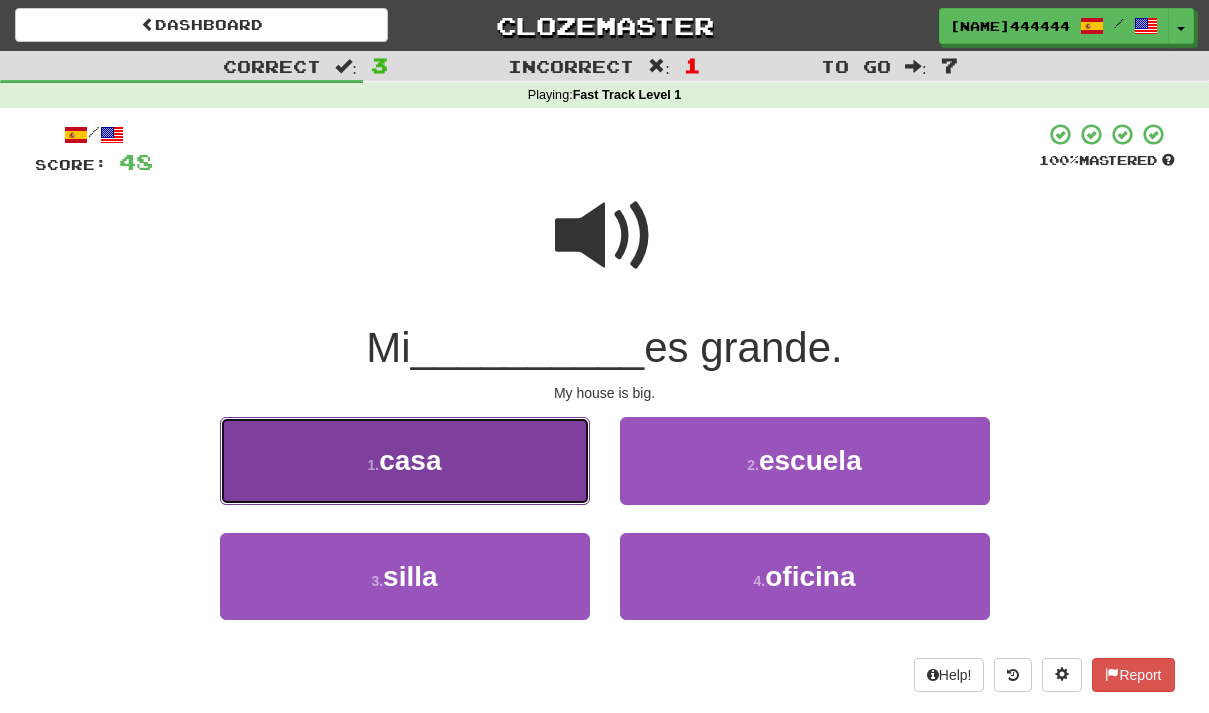 click on "1 .  casa" at bounding box center (405, 460) 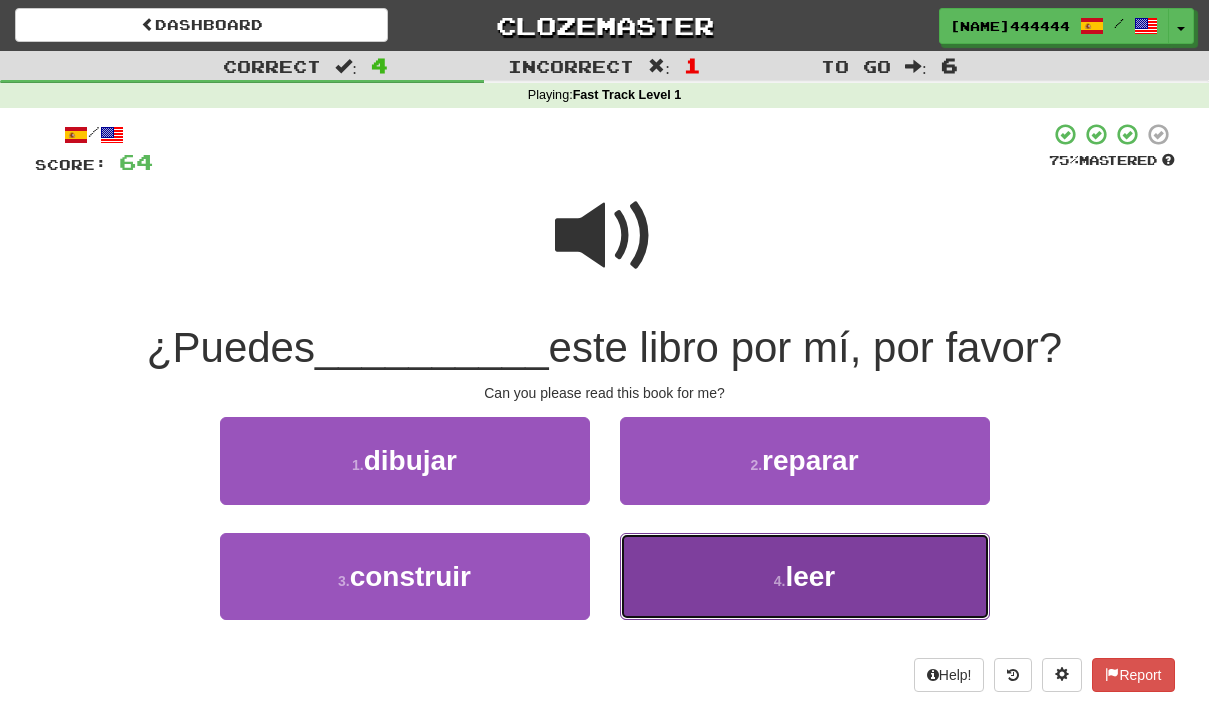 click on "4 .  leer" at bounding box center (805, 576) 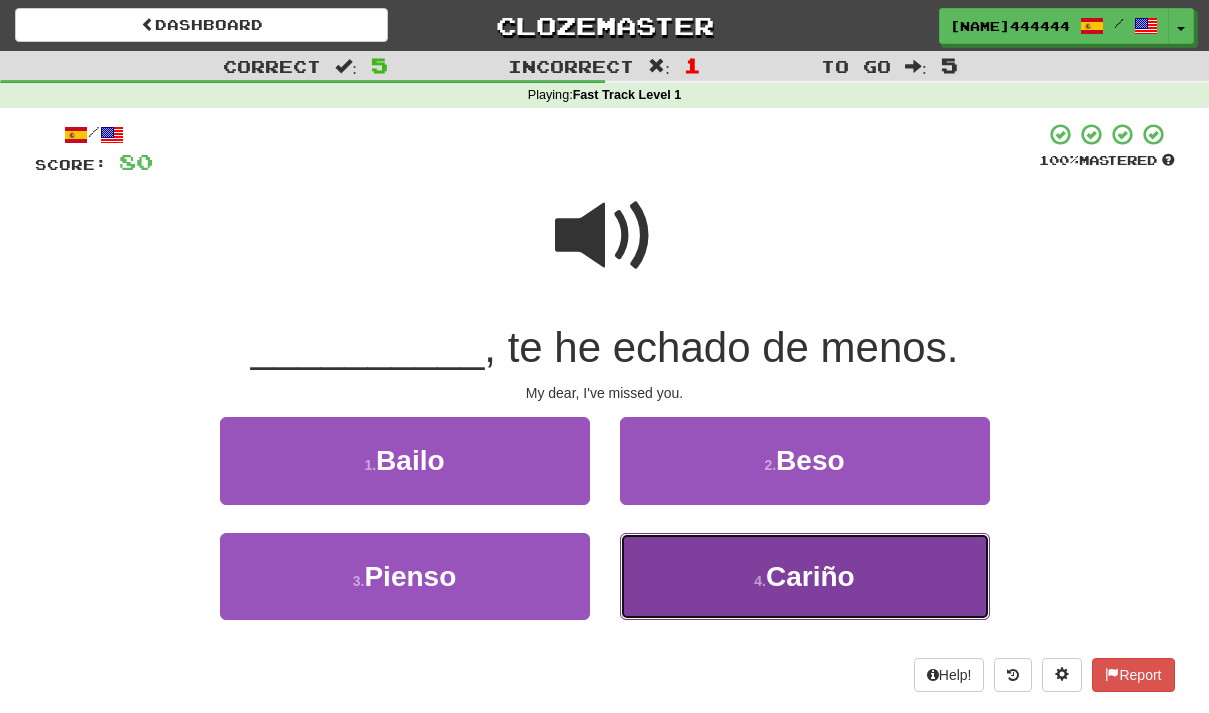 click on "4 .  Cariño" at bounding box center (805, 576) 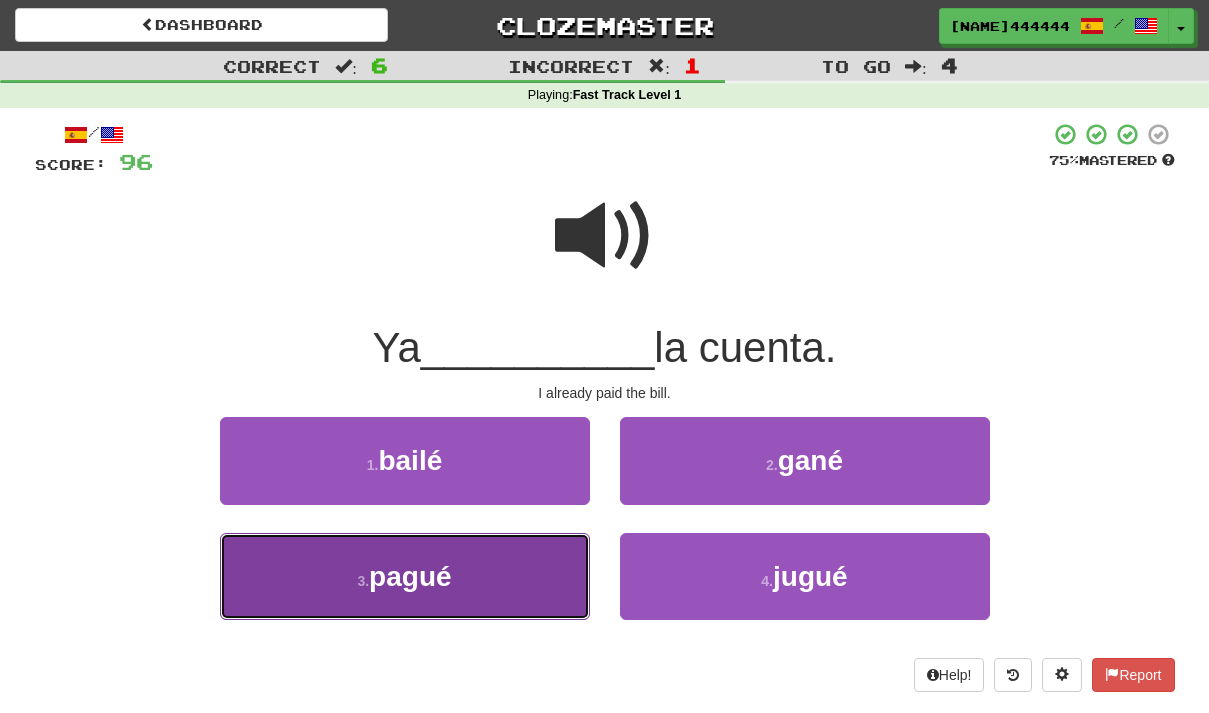 click on "3 .  pagué" at bounding box center (405, 576) 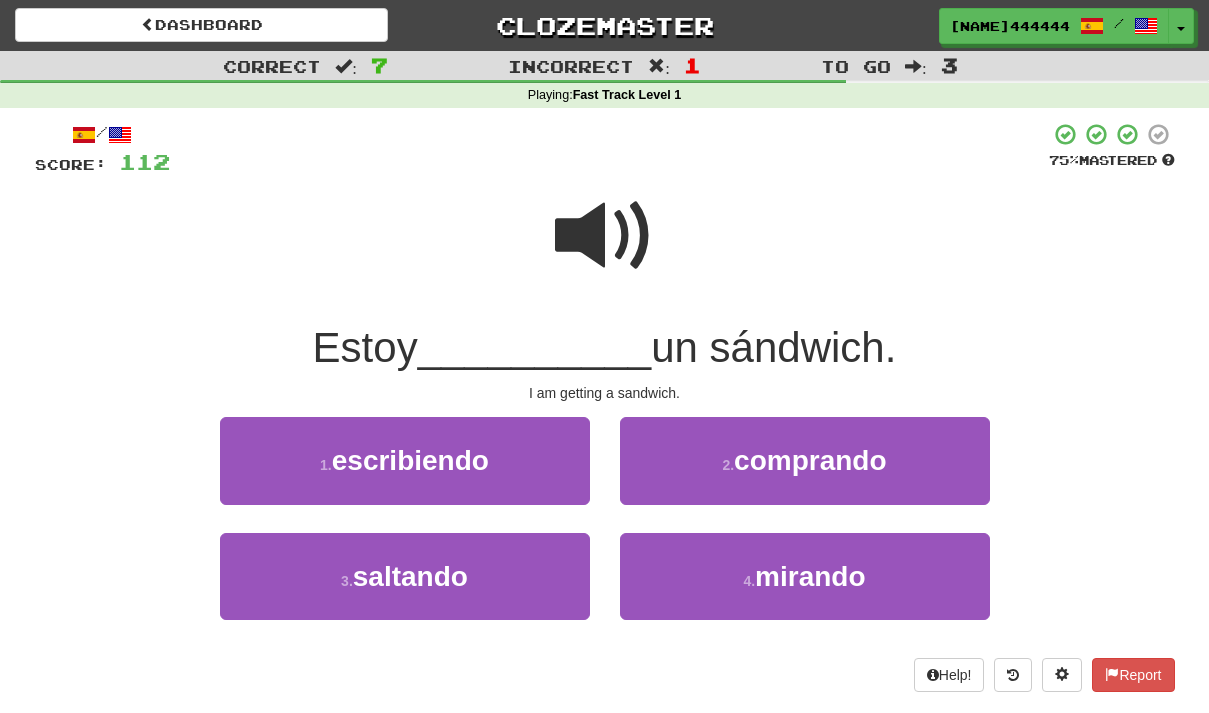 click at bounding box center (605, 236) 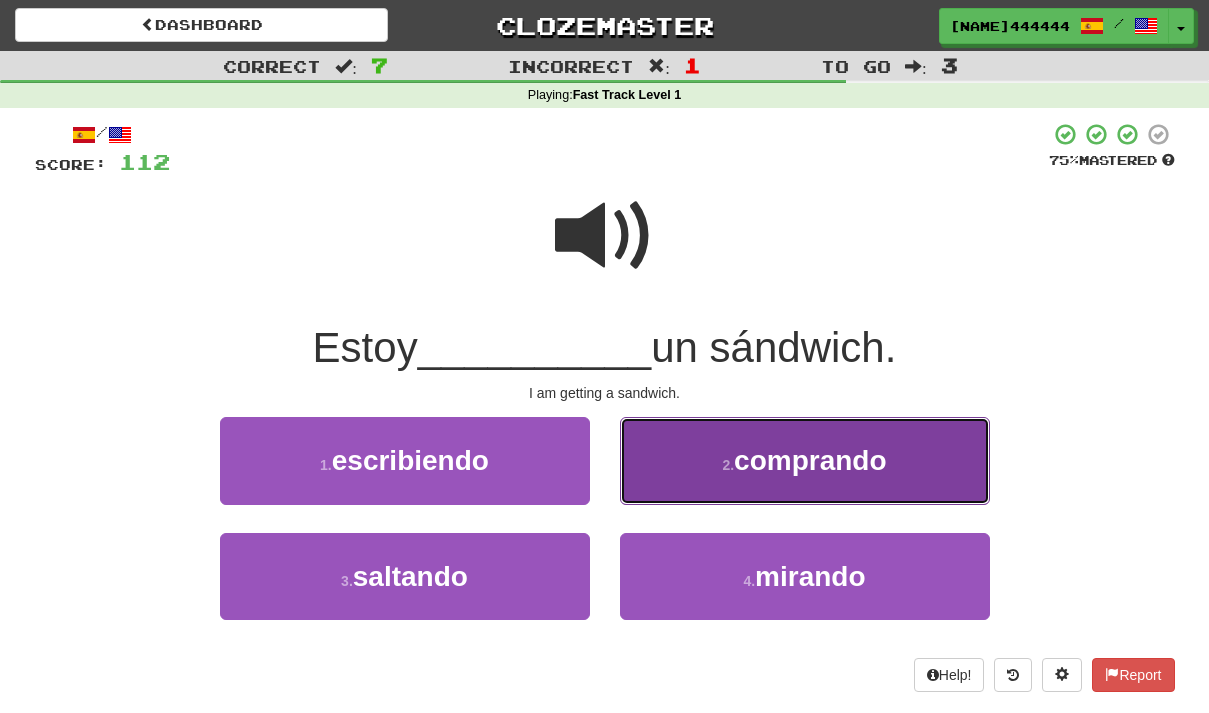 click on "comprando" at bounding box center (810, 460) 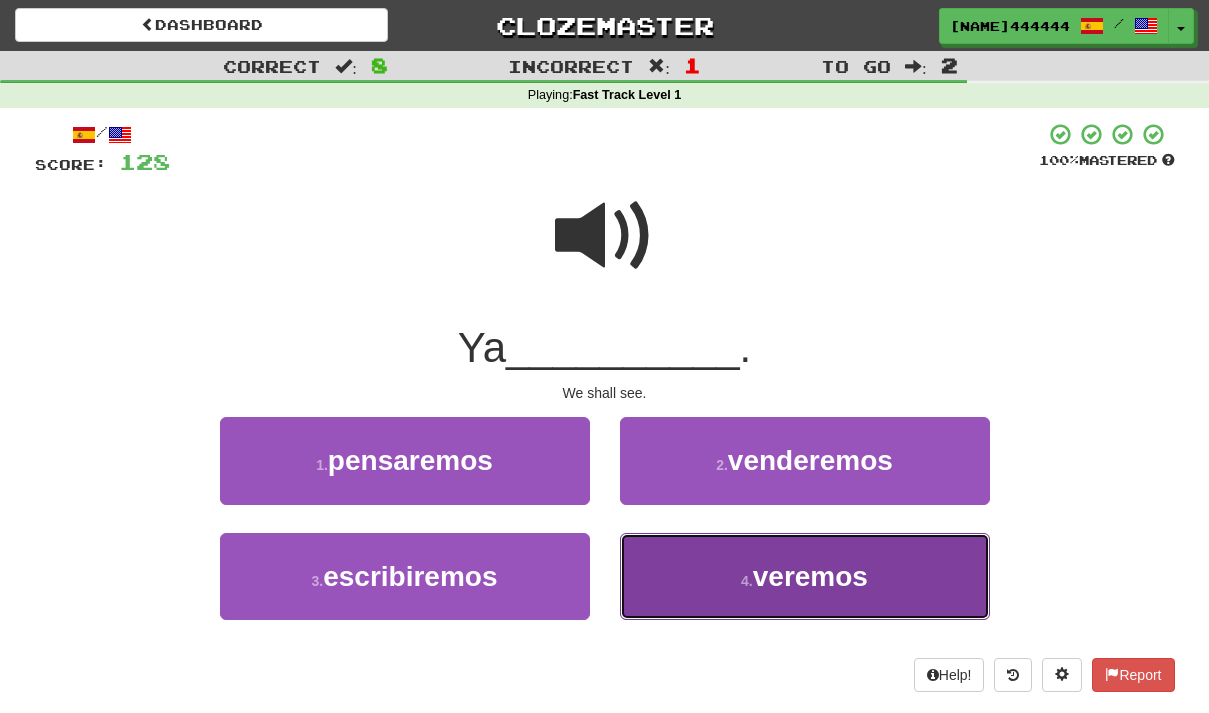 click on "veremos" at bounding box center (810, 576) 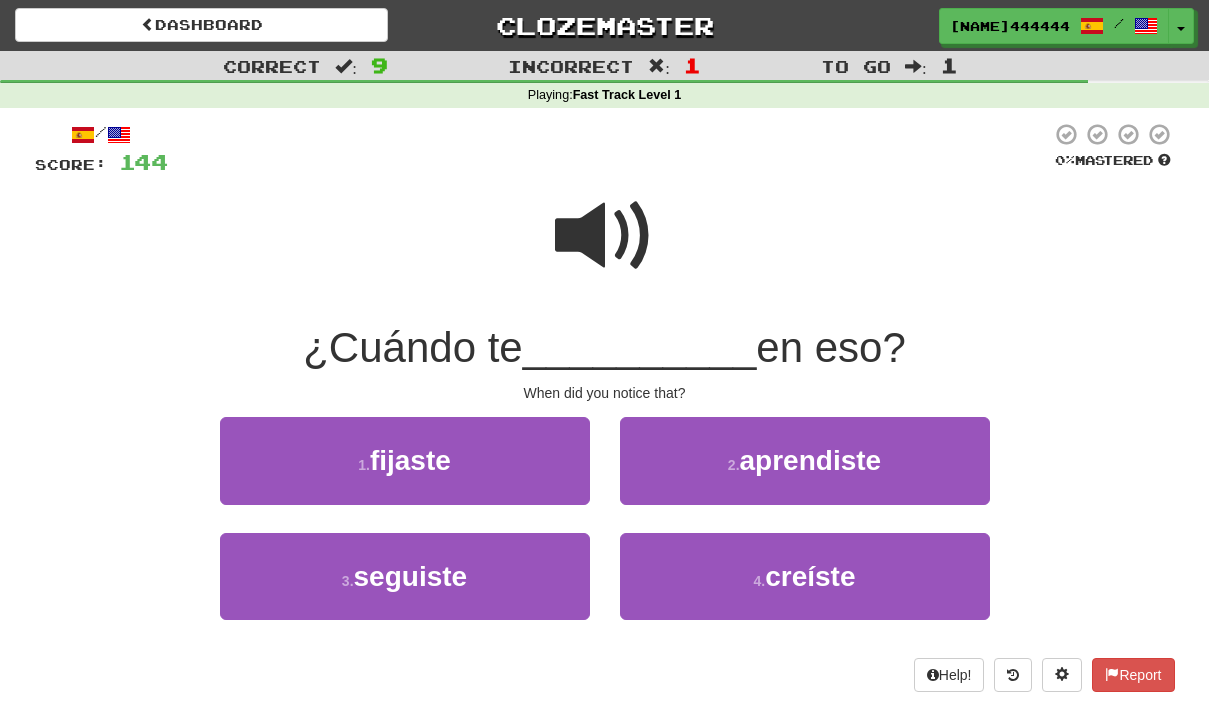 click at bounding box center (605, 236) 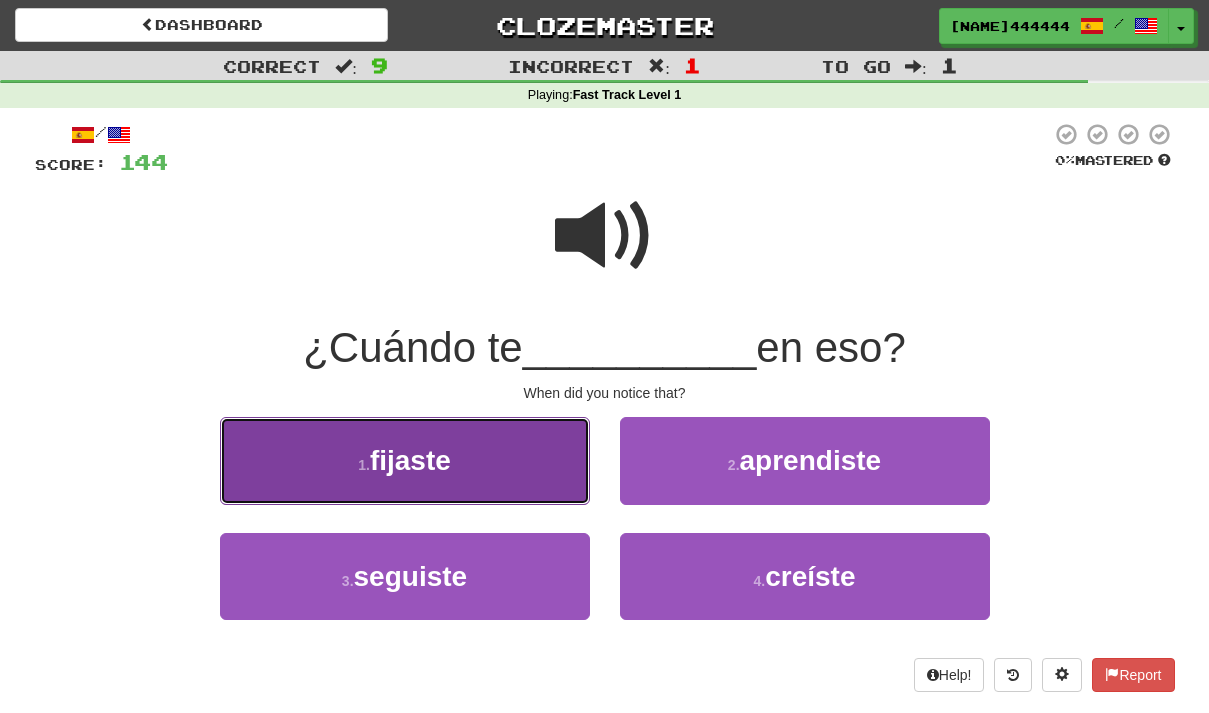 click on "1 .  fijaste" at bounding box center (405, 460) 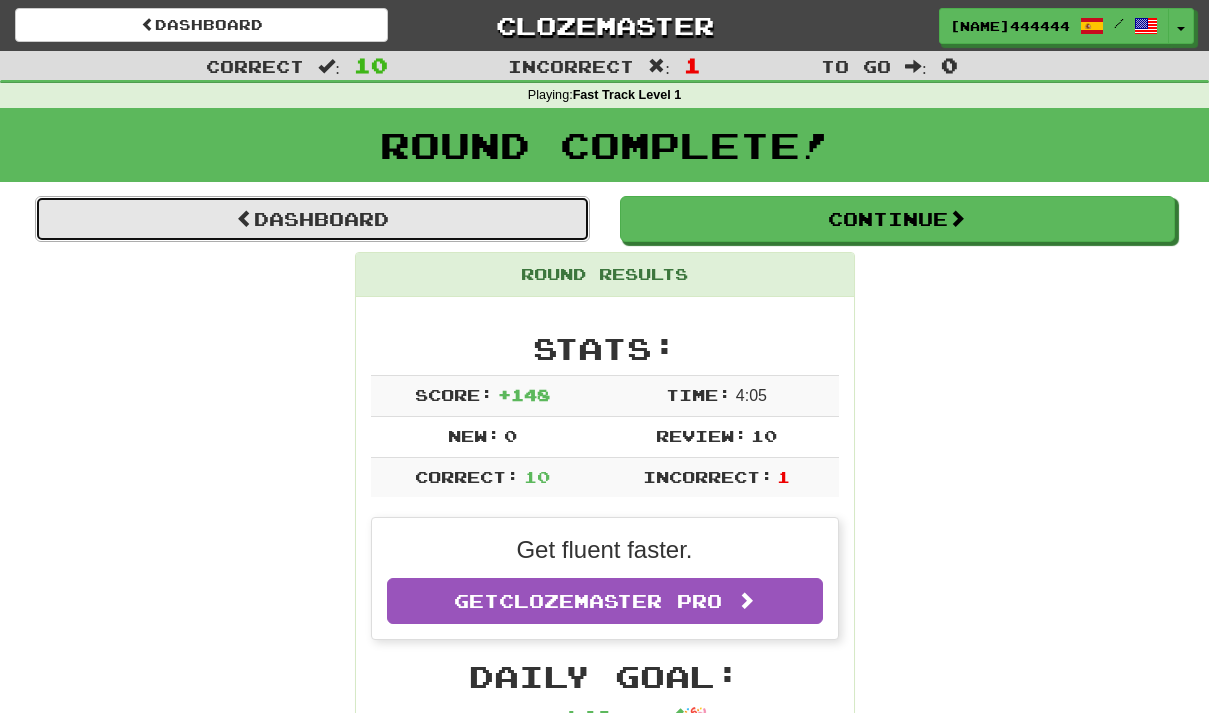 click on "Dashboard" at bounding box center (312, 219) 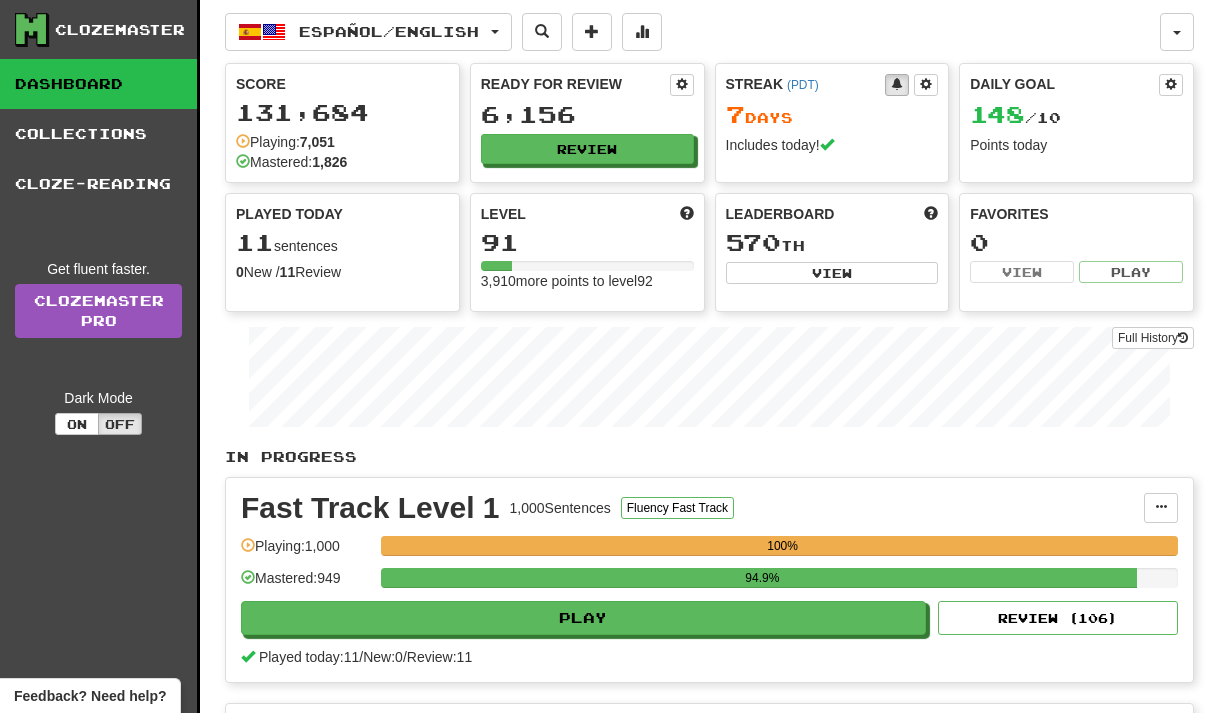scroll, scrollTop: 0, scrollLeft: 0, axis: both 